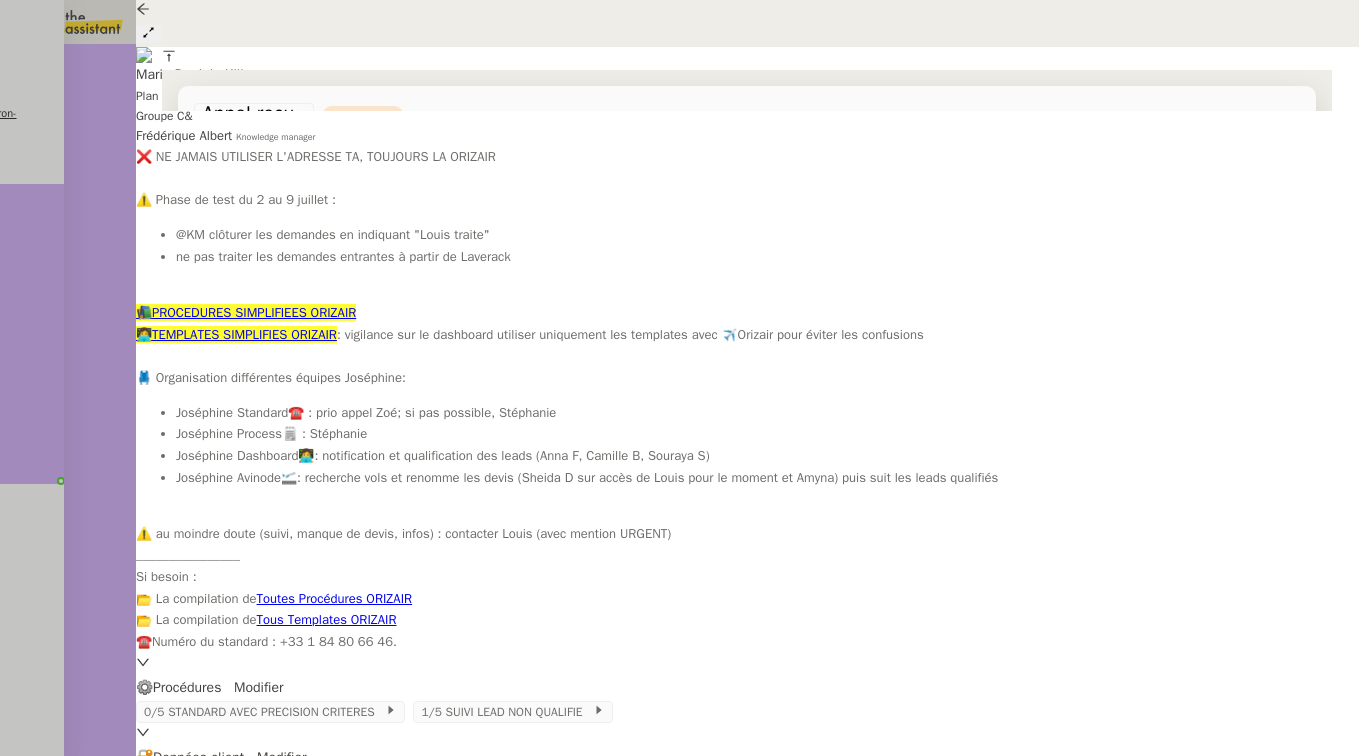 scroll, scrollTop: 0, scrollLeft: 0, axis: both 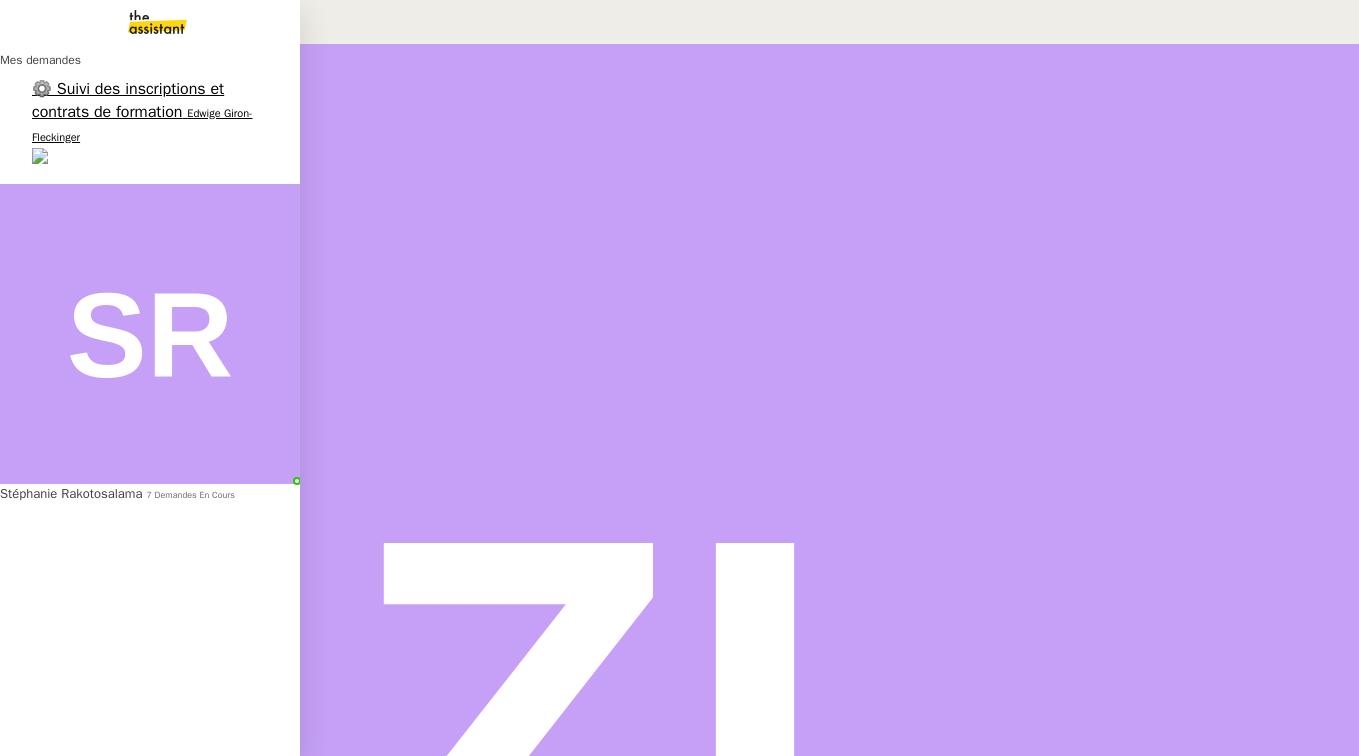 click on "7 demandes en cours" at bounding box center (190, 495) 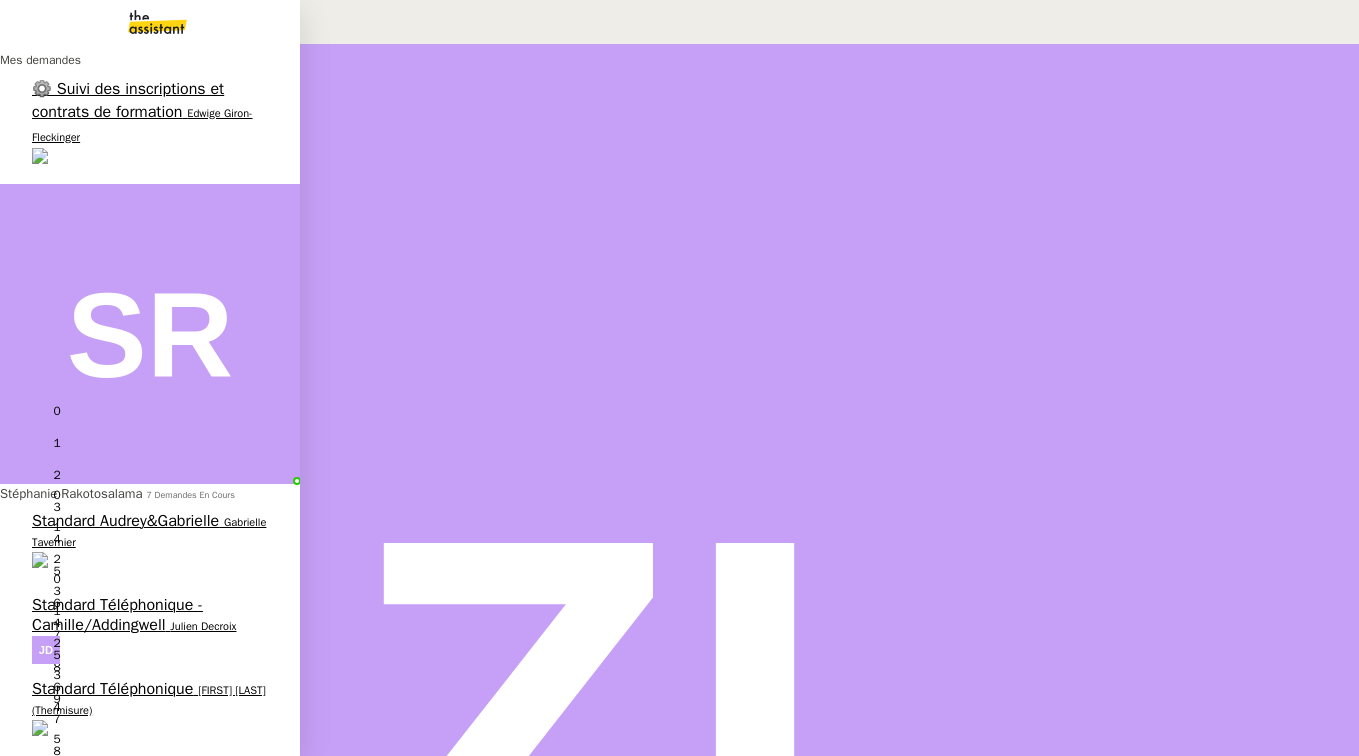 click on "Standard téléphonique - juillet 2025" at bounding box center (140, 951) 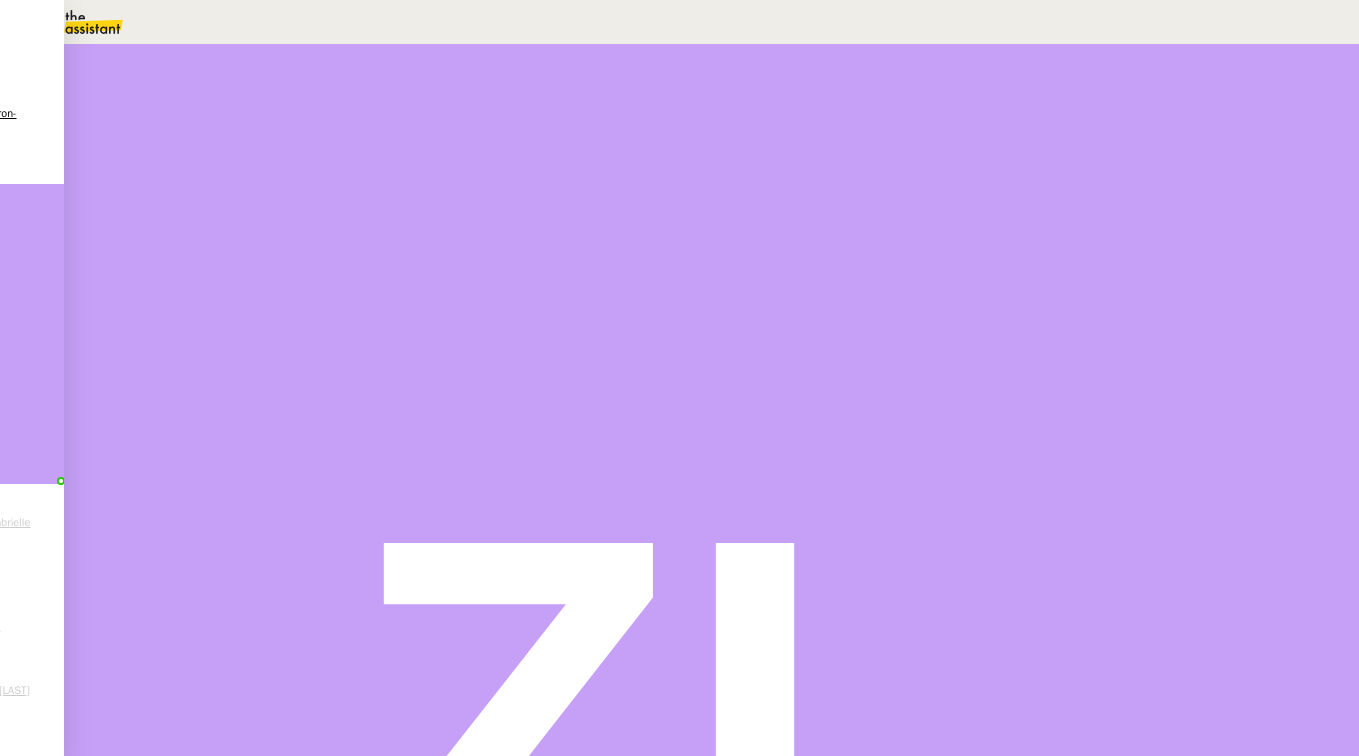 click at bounding box center [199, 340] 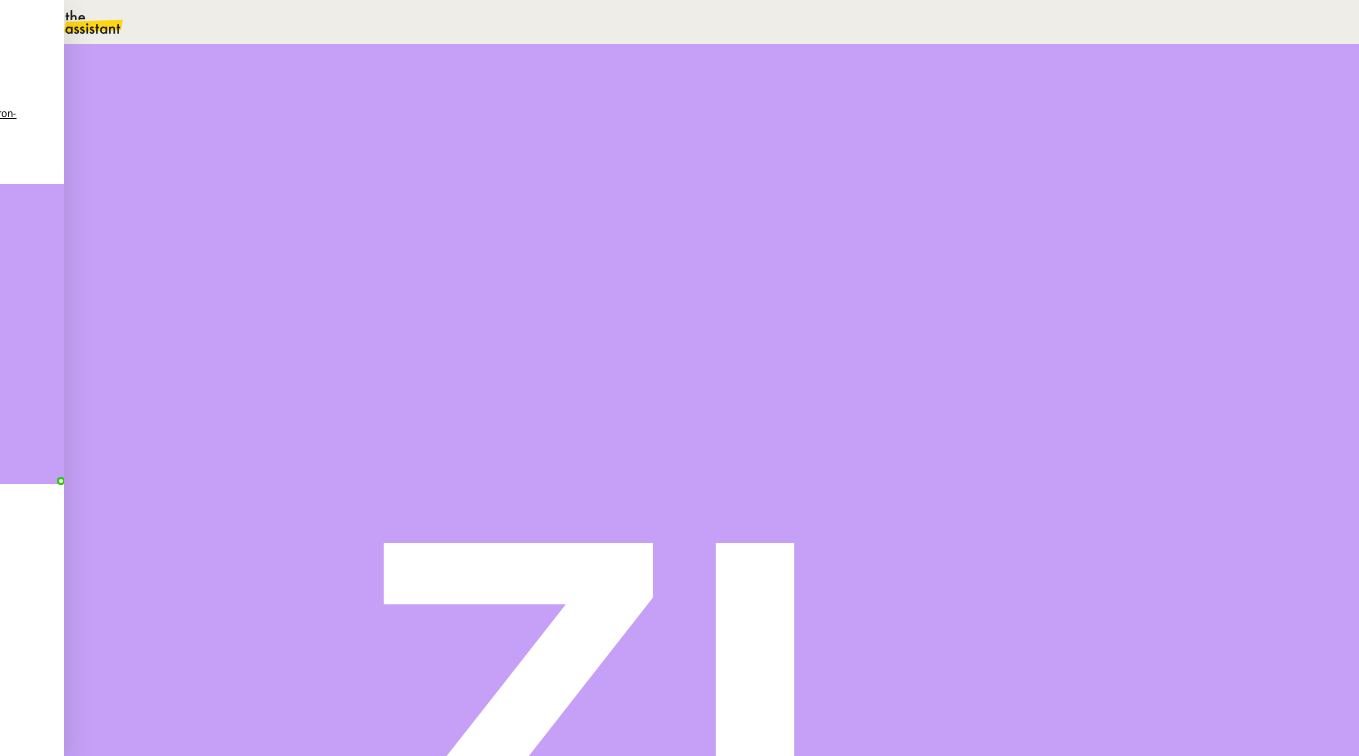 click at bounding box center (199, 340) 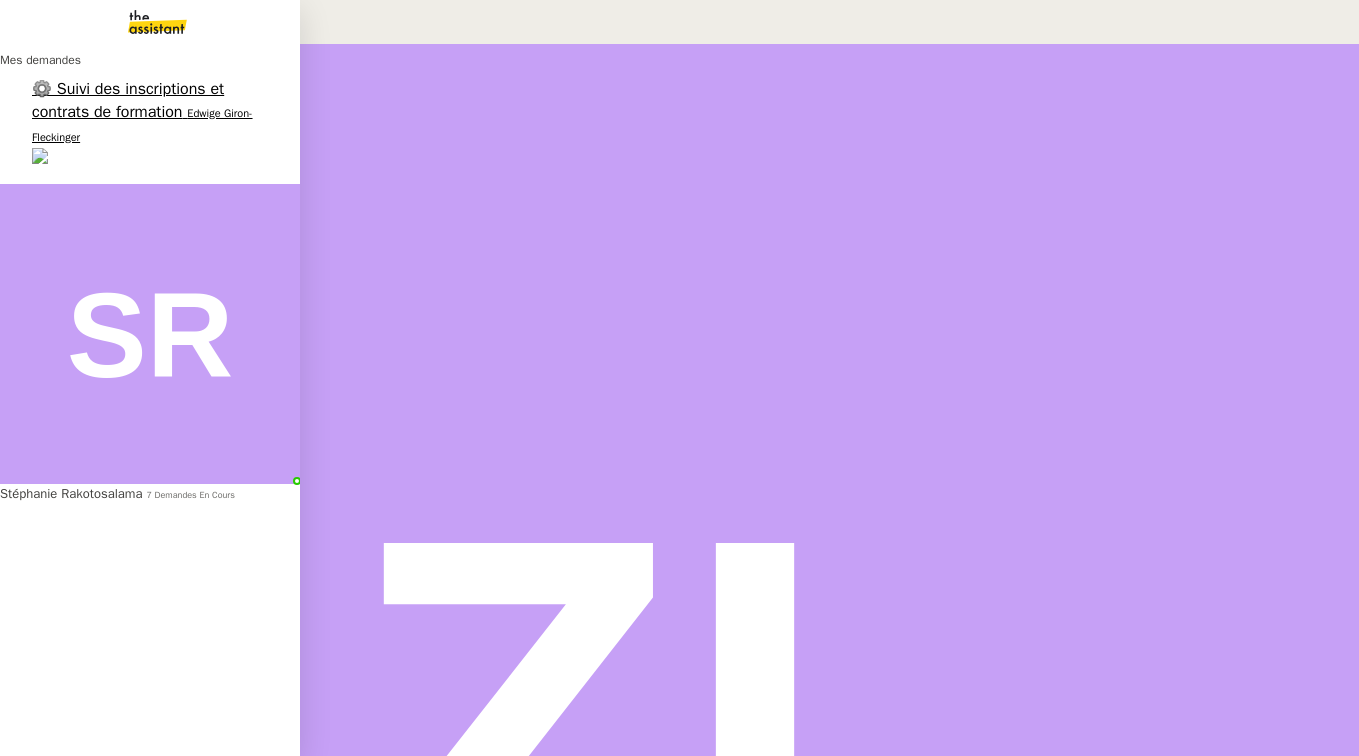 click on "Edwige Giron-Fleckinger" at bounding box center [142, 124] 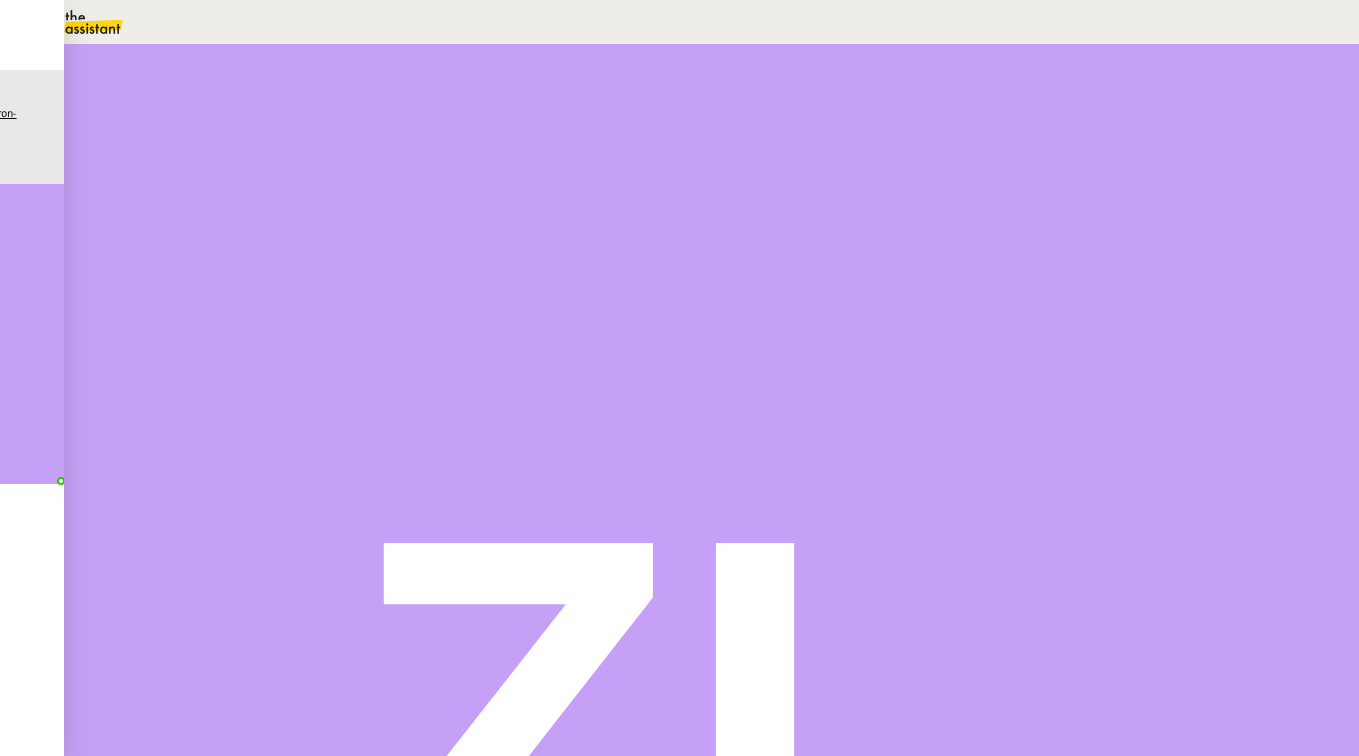 scroll, scrollTop: 20, scrollLeft: 0, axis: vertical 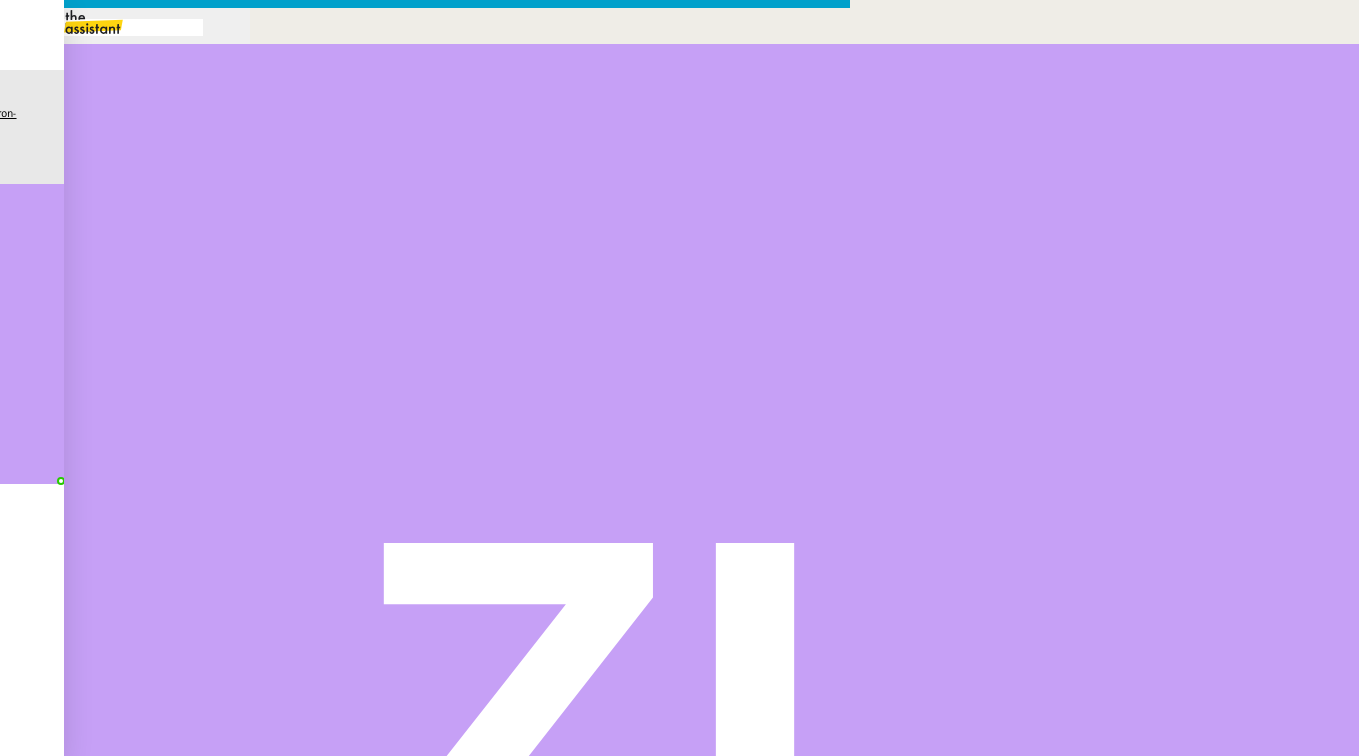 click at bounding box center [425, 837] 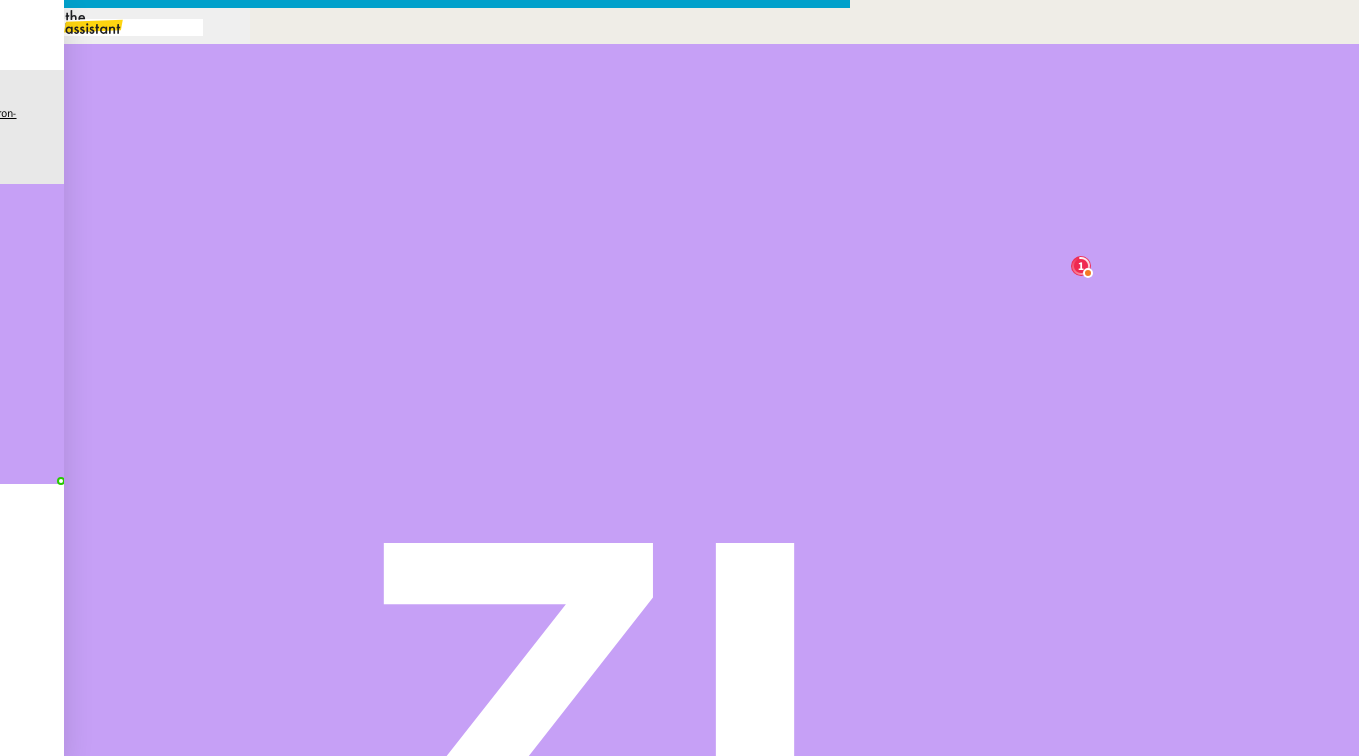 click on "Je vous remercie pour votr retour." at bounding box center (425, 883) 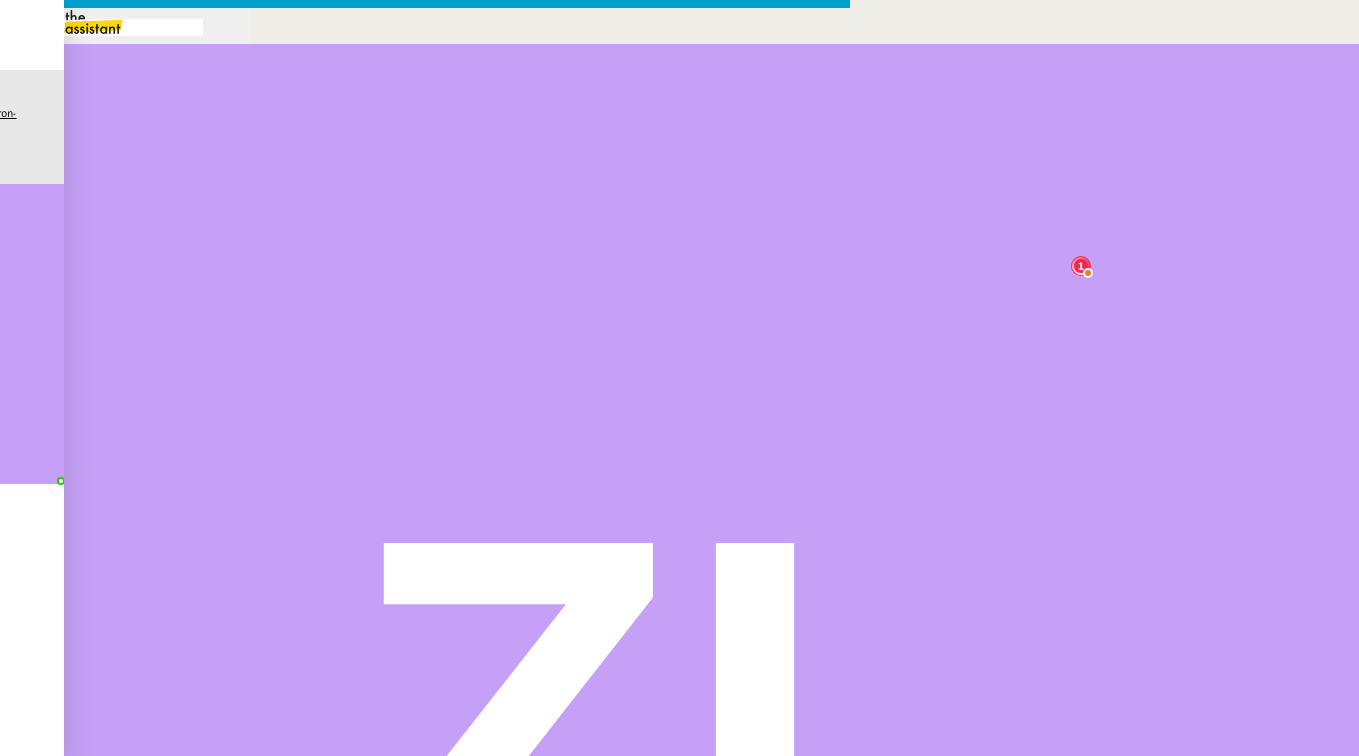 click on "Je" at bounding box center (425, 930) 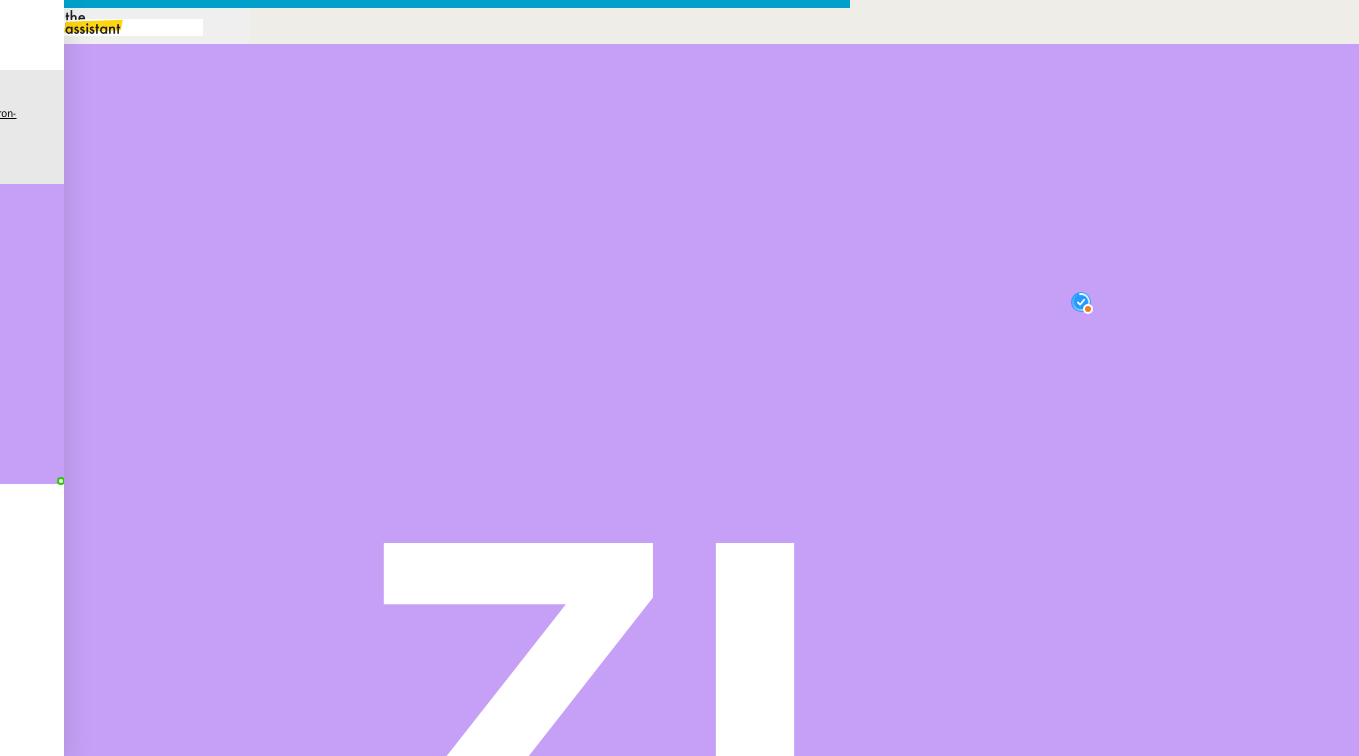 click at bounding box center [189, 798] 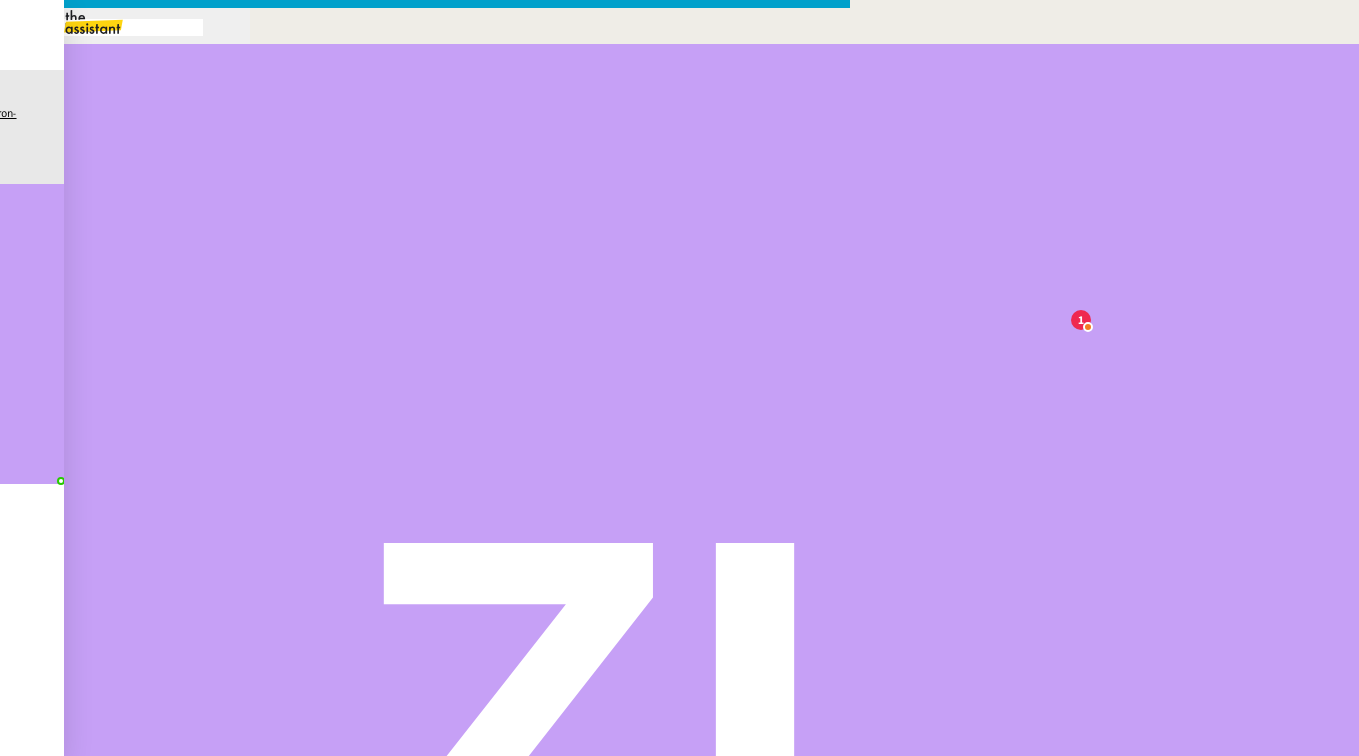 click on "Bonjour Edwige," at bounding box center (425, 837) 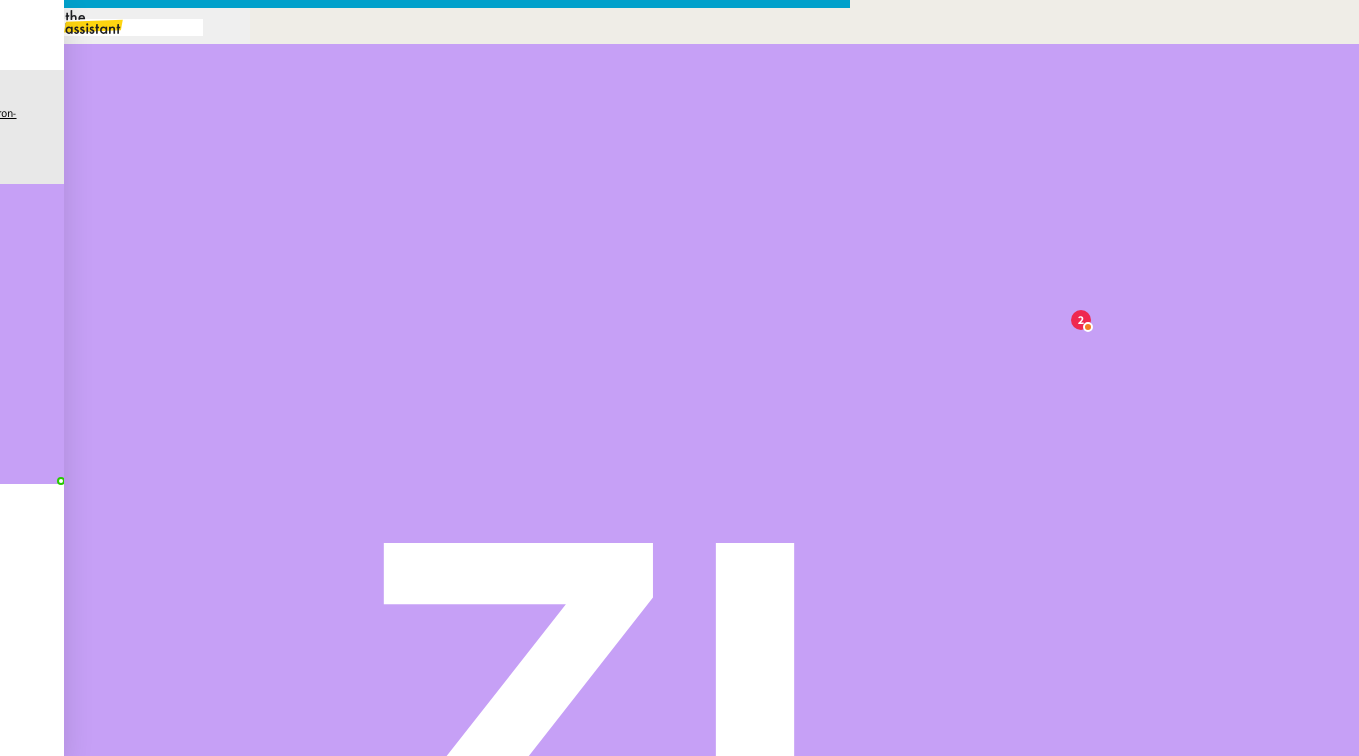 copy on "Bonjour [FIRST], Je vous remercie pour votre retour. Je m'occupe de cette modification dès demain matin. Cela ovus convinet-il ? Merci." 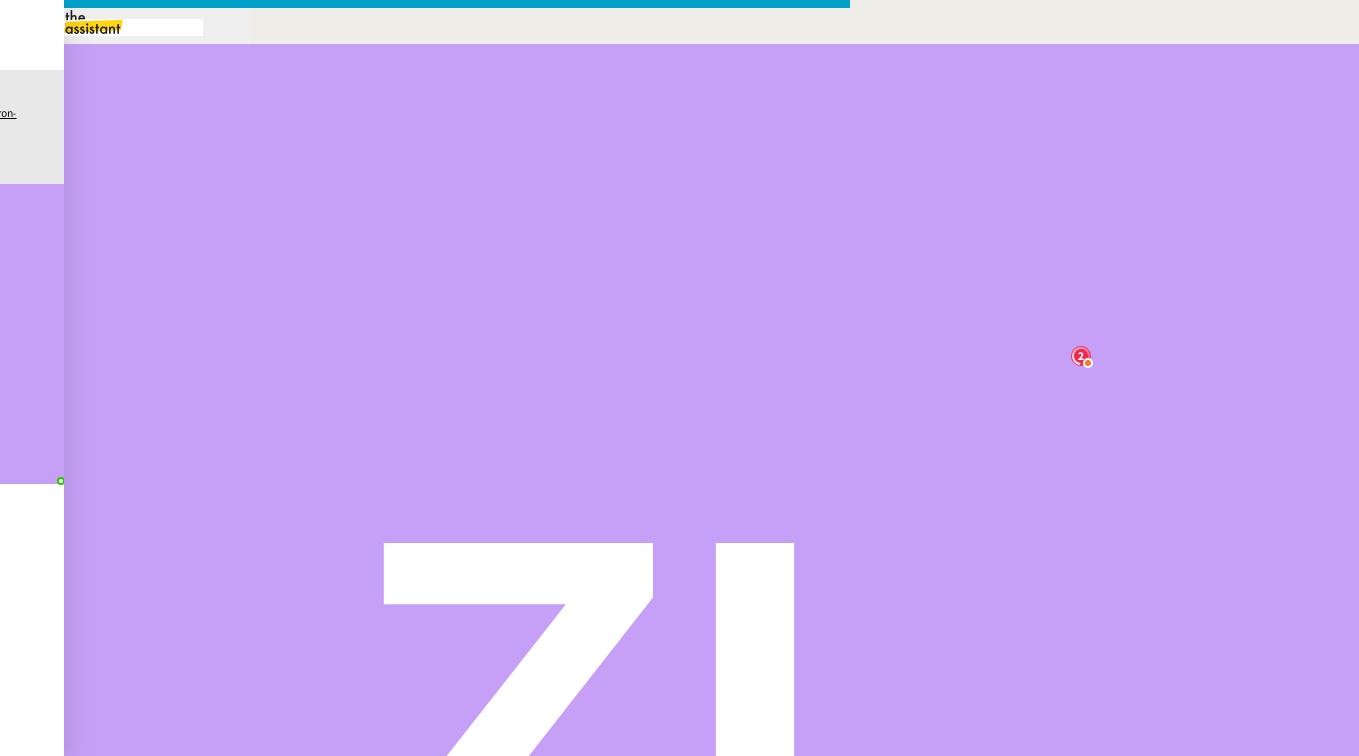 click on "Cela vous conviendrait-il ?" at bounding box center (425, 977) 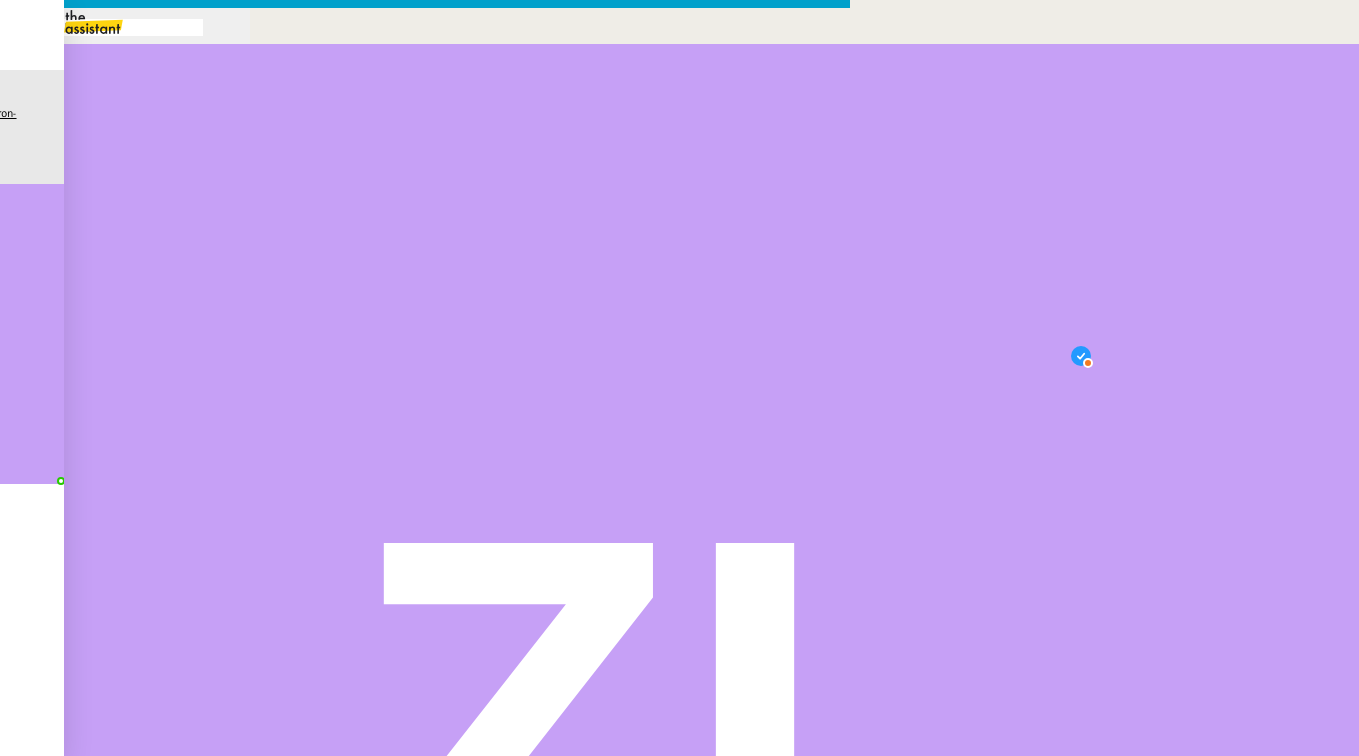 click at bounding box center (189, 798) 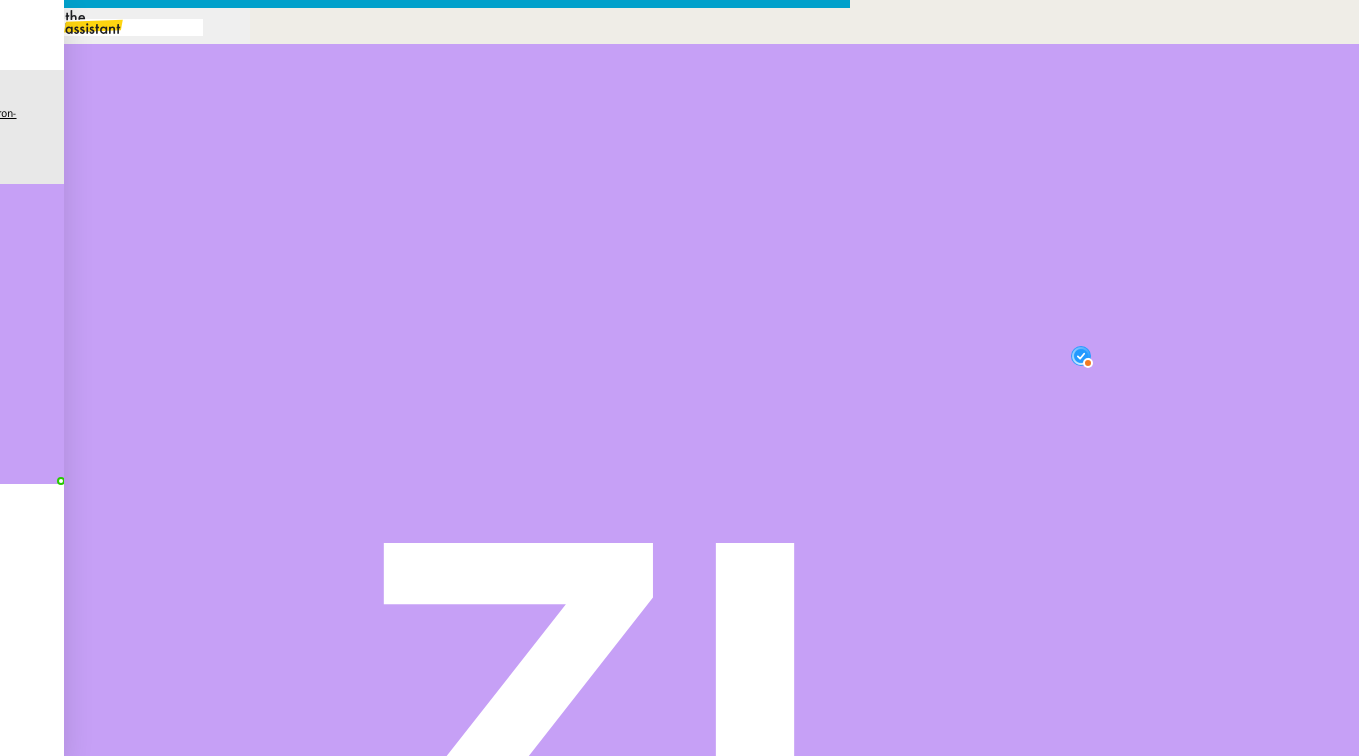 click on "Cela vous conviendrait-il ?" at bounding box center (445, 991) 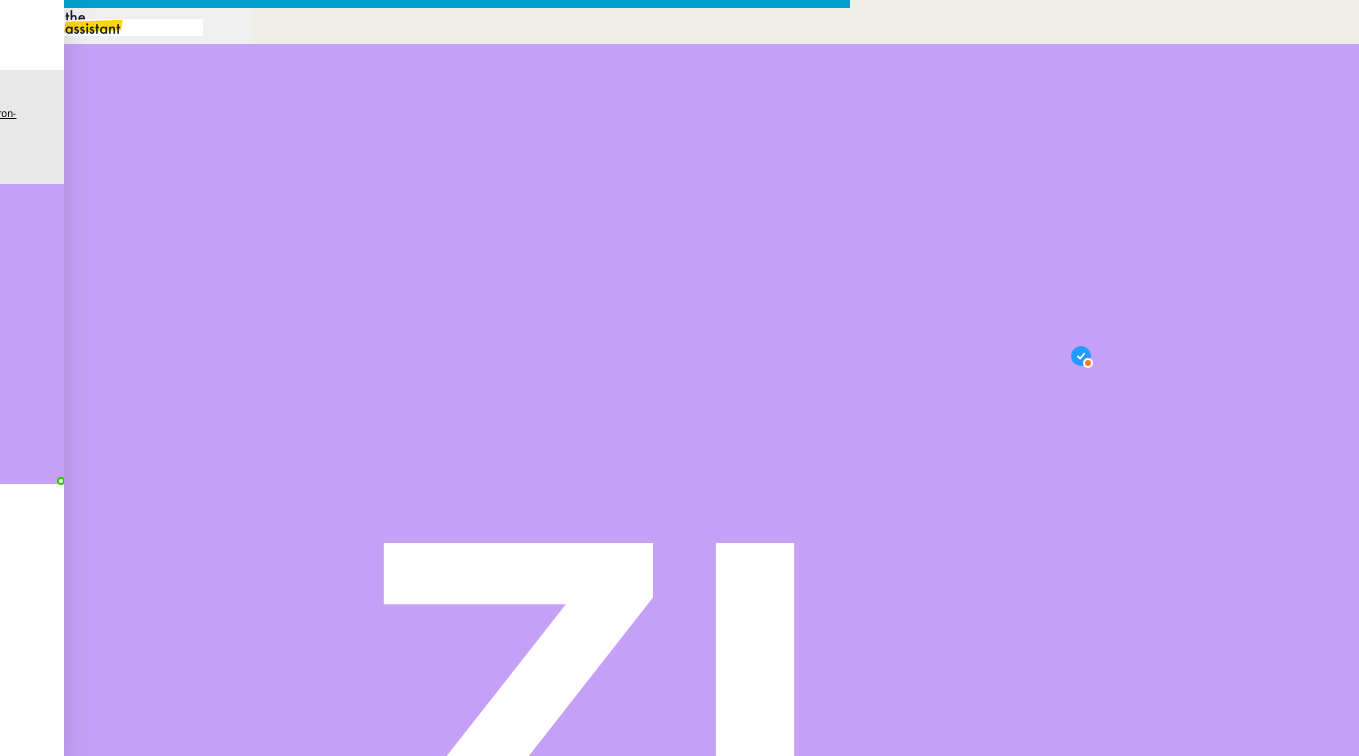 drag, startPoint x: 682, startPoint y: 338, endPoint x: 612, endPoint y: 339, distance: 70.00714 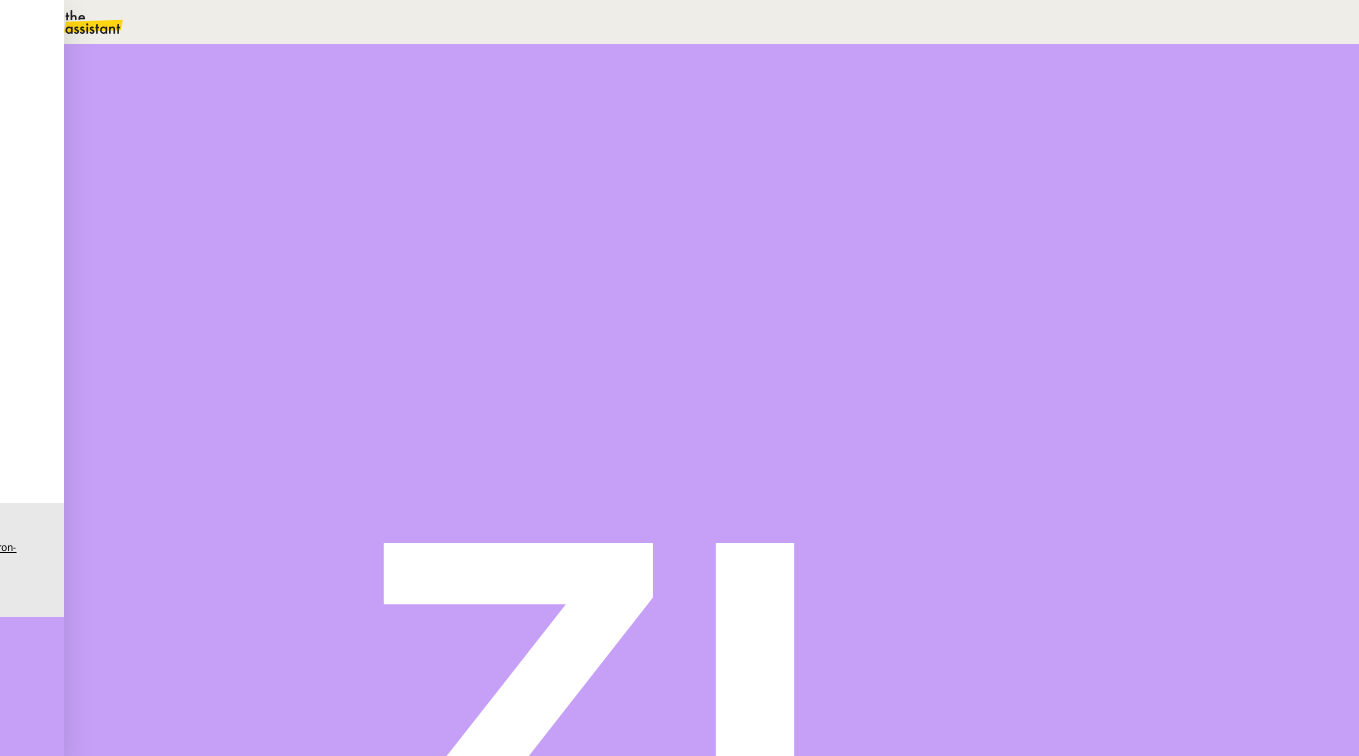 click at bounding box center (199, 320) 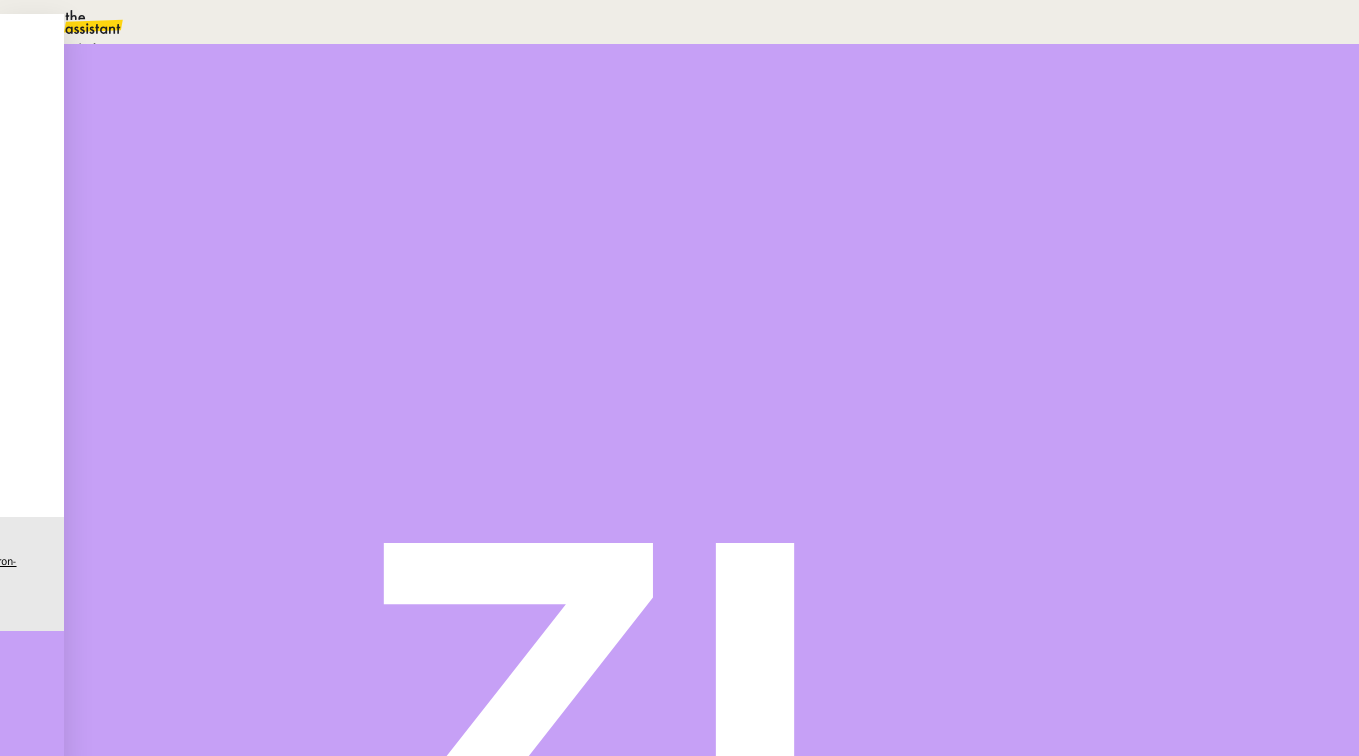 click on "En attente d'une réponse d'un client, d'un contact ou d'un tiers." at bounding box center (213, 49) 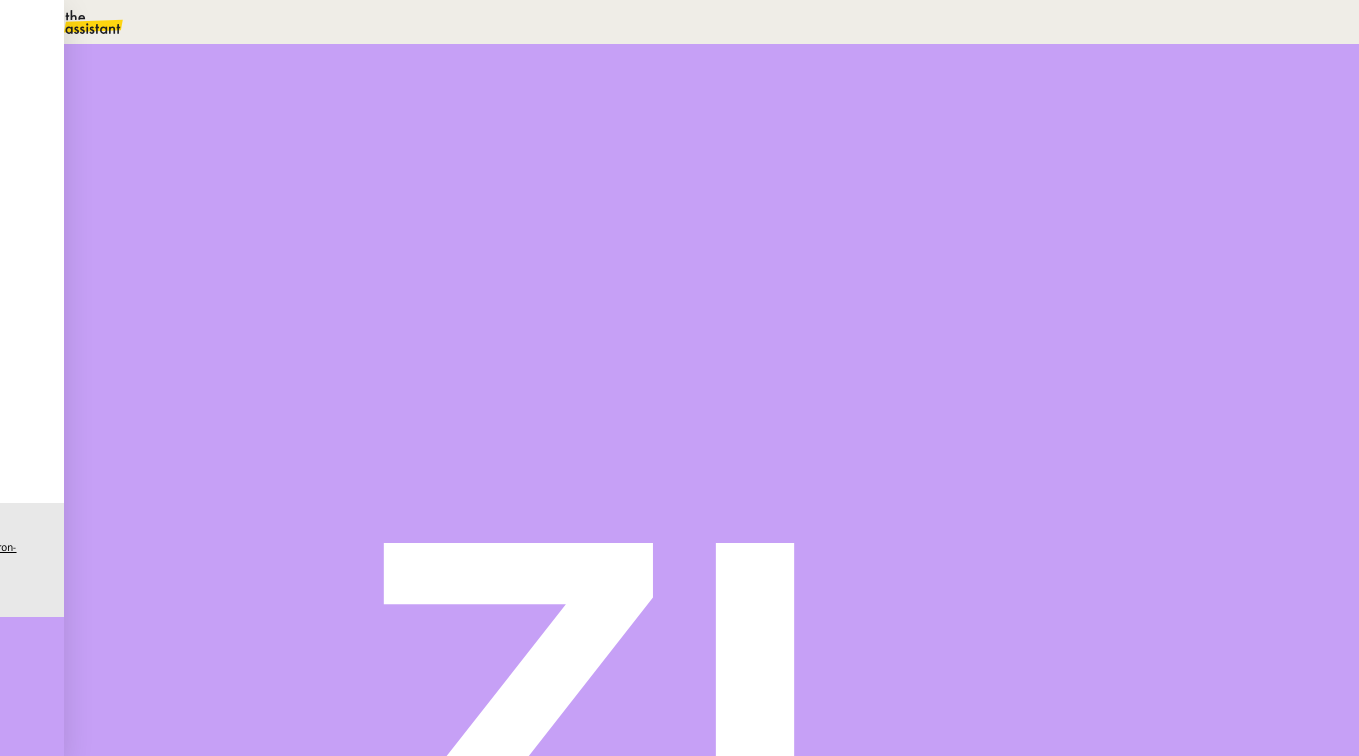 click on "Dans 2 jours ouvrés" at bounding box center (1139, 177) 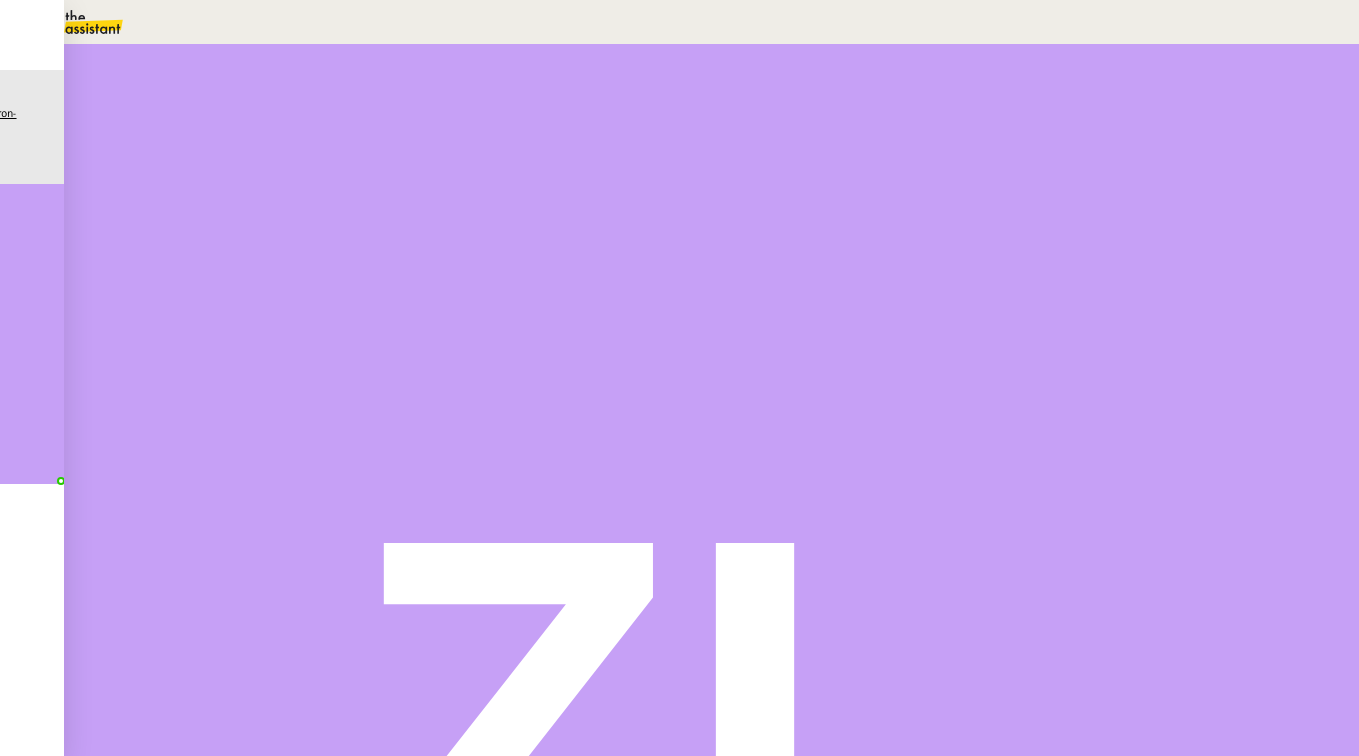 click on "Réinitialiser comme  ' En attente'" at bounding box center (408, 305) 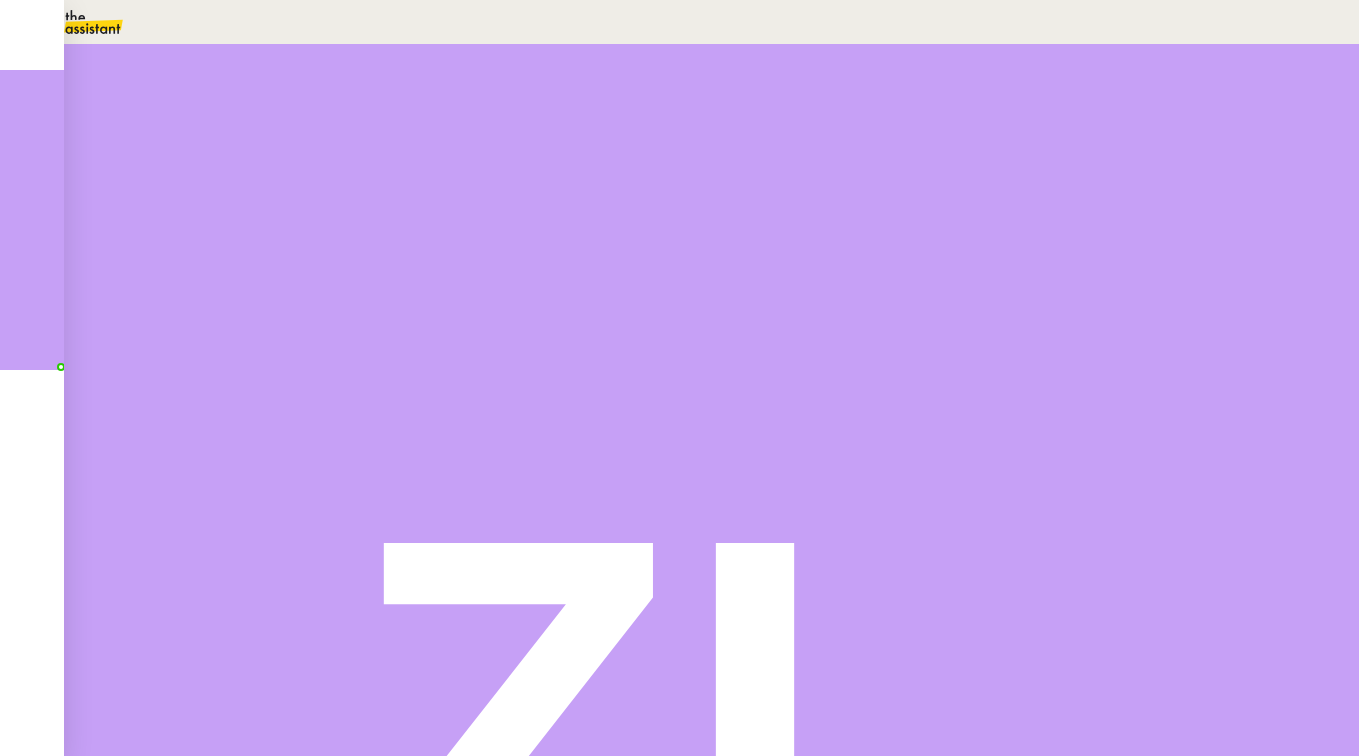 click on "Fermer" at bounding box center [962, 165] 